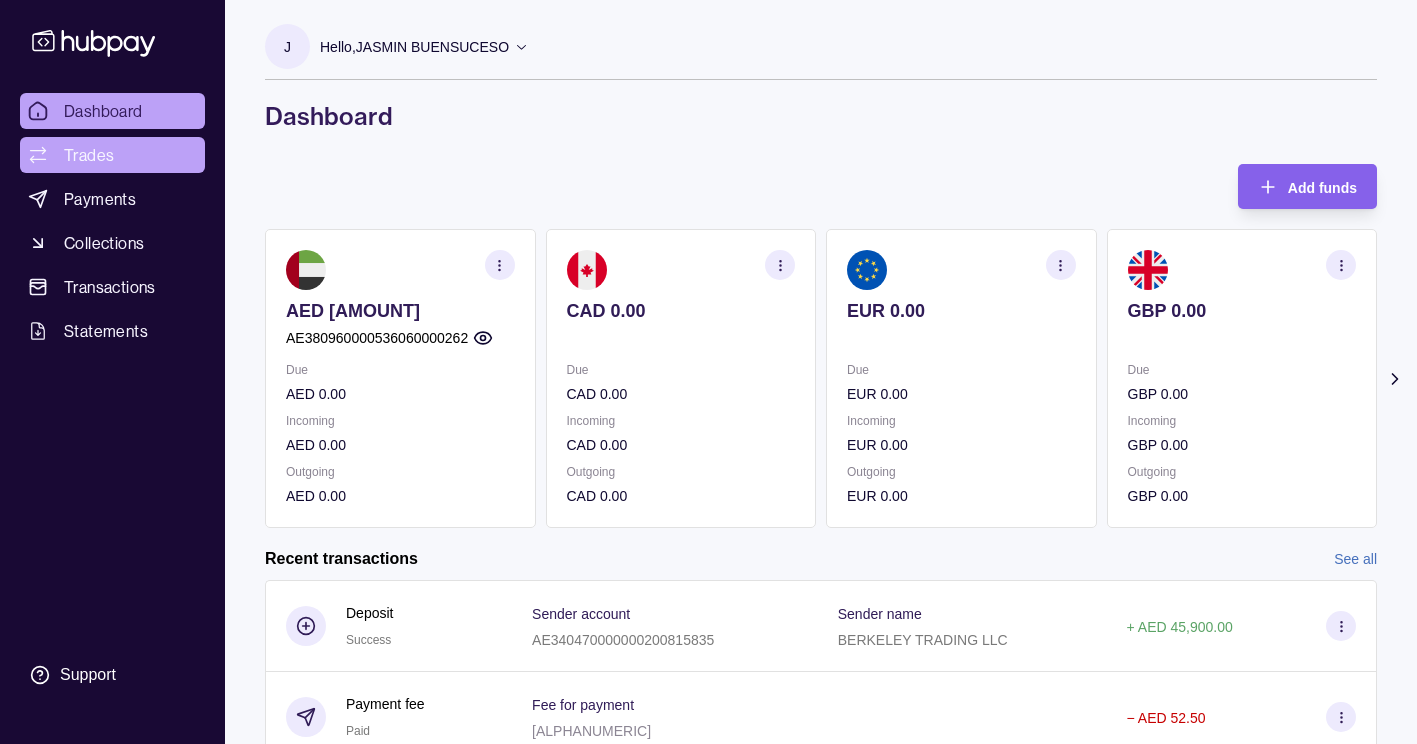 click on "Trades" at bounding box center (112, 155) 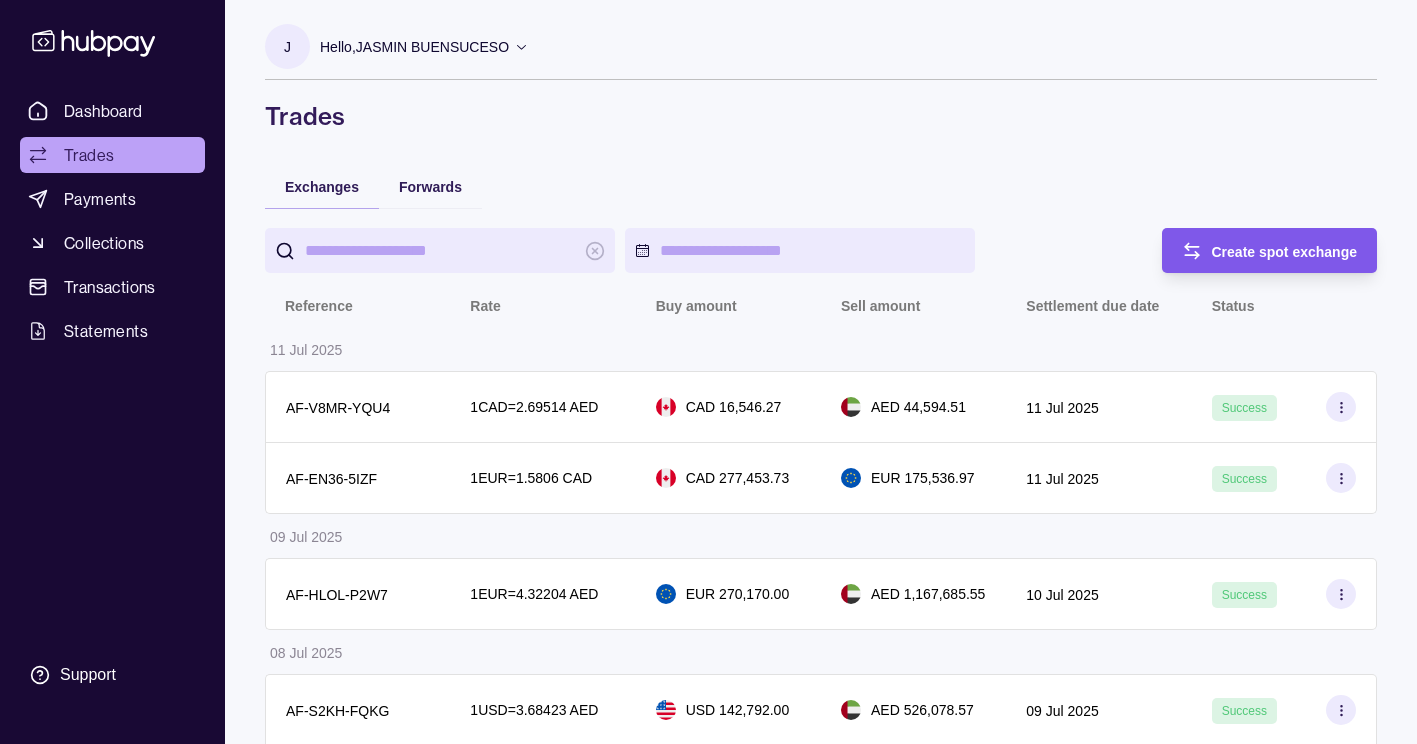 click on "Create spot exchange" at bounding box center [1255, 250] 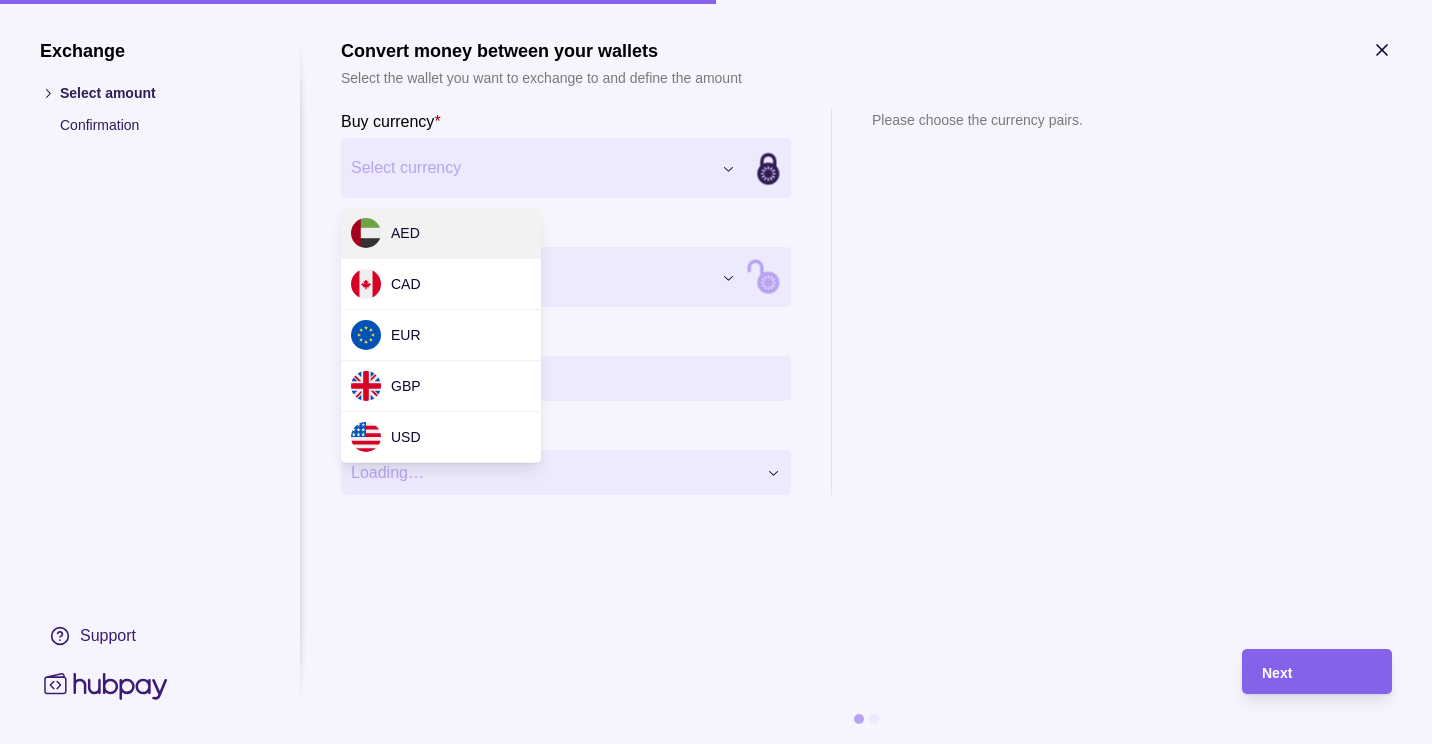 click on "Dashboard Trades Payments Collections Transactions Statements Support J Hello, [NAME] [COMPANY_NAME] Account Terms and conditions Privacy policy Sign out Trades Exchanges Forwards Create spot exchange Reference Rate Buy amount Sell amount Settlement due date Status [DATE] [MONTH] [YEAR] [ALPHANUMERIC] 1 CAD = [RATE] AED CAD [AMOUNT] AED [AMOUNT] [DATE] [MONTH] [YEAR] Success [ALPHANUMERIC] 1 EUR = [RATE] CAD CAD [AMOUNT] EUR [AMOUNT] [DATE] [MONTH] [YEAR] Success [DATE] [MONTH] [YEAR] [ALPHANUMERIC] 1 EUR = [RATE] AED EUR [AMOUNT] AED [AMOUNT] [DATE] [MONTH] [YEAR] Success [DATE] [MONTH] [YEAR] [ALPHANUMERIC] 1 USD = [RATE] AED USD [AMOUNT] AED [AMOUNT] [DATE] [MONTH] [YEAR] Success [ALPHANUMERIC] 1 USD = [RATE] AED AED [AMOUNT] USD [AMOUNT] [DATE] [MONTH] [YEAR] Success [DATE] [MONTH] [YEAR] [ALPHANUMERIC] 1 EUR = [RATE] AED EUR [AMOUNT] AED [AMOUNT] [DATE] [MONTH] [YEAR] Success [DATE] [MONTH] [YEAR] [ALPHANUMERIC] 1 EUR = [RATE] AED EUR [AMOUNT] AED [AMOUNT] [DATE] [MONTH] [YEAR] Success [DATE] [MONTH] [YEAR] [ALPHANUMERIC] 1 EUR = [RATE] AED EUR [AMOUNT] AED [AMOUNT]" at bounding box center [716, 1275] 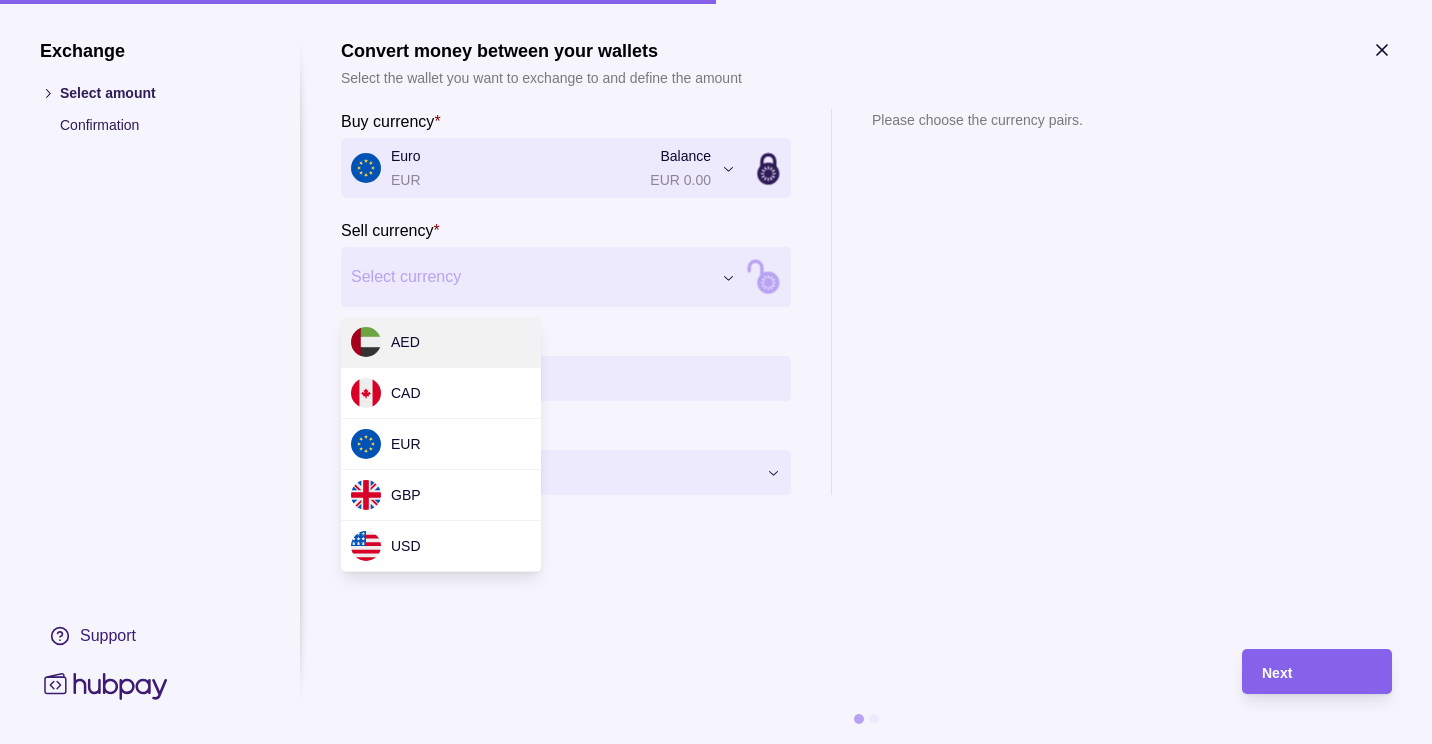 click on "Dashboard Trades Payments Collections Transactions Statements Support J Hello, [NAME] [COMPANY_NAME] Account Terms and conditions Privacy policy Sign out Trades Exchanges Forwards Create spot exchange Reference Rate Buy amount Sell amount Settlement due date Status [DATE] [MONTH] [YEAR] [ALPHANUMERIC] 1 CAD = [RATE] AED CAD [AMOUNT] AED [AMOUNT] [DATE] [MONTH] [YEAR] Success [ALPHANUMERIC] 1 EUR = [RATE] CAD CAD [AMOUNT] EUR [AMOUNT] [DATE] [MONTH] [YEAR] Success [DATE] [MONTH] [YEAR] [ALPHANUMERIC] 1 EUR = [RATE] AED EUR [AMOUNT] AED [AMOUNT] [DATE] [MONTH] [YEAR] Success [DATE] [MONTH] [YEAR] [ALPHANUMERIC] 1 USD = [RATE] AED USD [AMOUNT] AED [AMOUNT] [DATE] [MONTH] [YEAR] Success [ALPHANUMERIC] 1 USD = [RATE] AED AED [AMOUNT] USD [AMOUNT] [DATE] [MONTH] [YEAR] Success [DATE] [MONTH] [YEAR] [ALPHANUMERIC] 1 EUR = [RATE] AED EUR [AMOUNT] AED [AMOUNT] [DATE] [MONTH] [YEAR] Success [DATE] [MONTH] [YEAR] [ALPHANUMERIC] 1 EUR = [RATE] AED EUR [AMOUNT] AED [AMOUNT] [DATE] [MONTH] [YEAR] Success [DATE] [MONTH] [YEAR] [ALPHANUMERIC] 1 EUR = [RATE] AED EUR [AMOUNT] AED [AMOUNT]" at bounding box center (716, 1275) 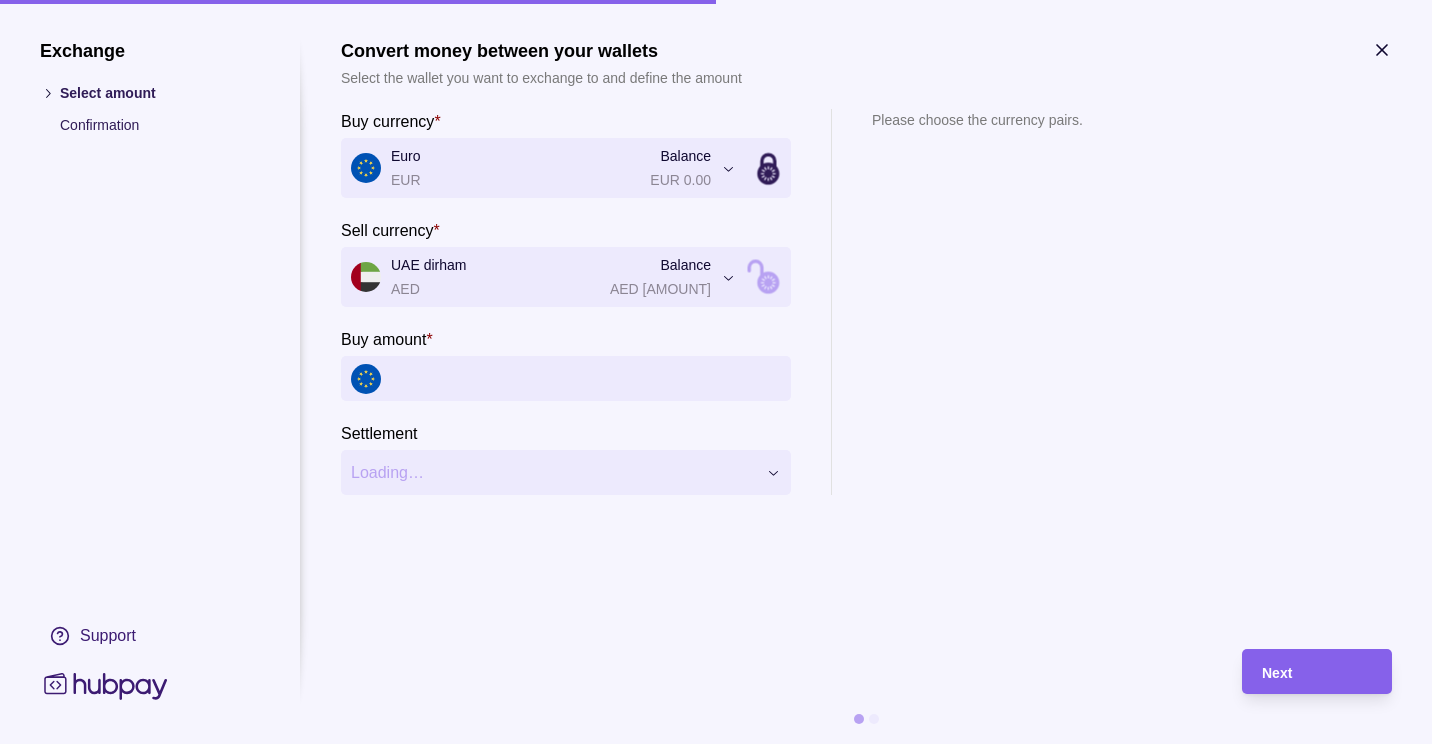 click on "Buy amount  *" at bounding box center (566, 364) 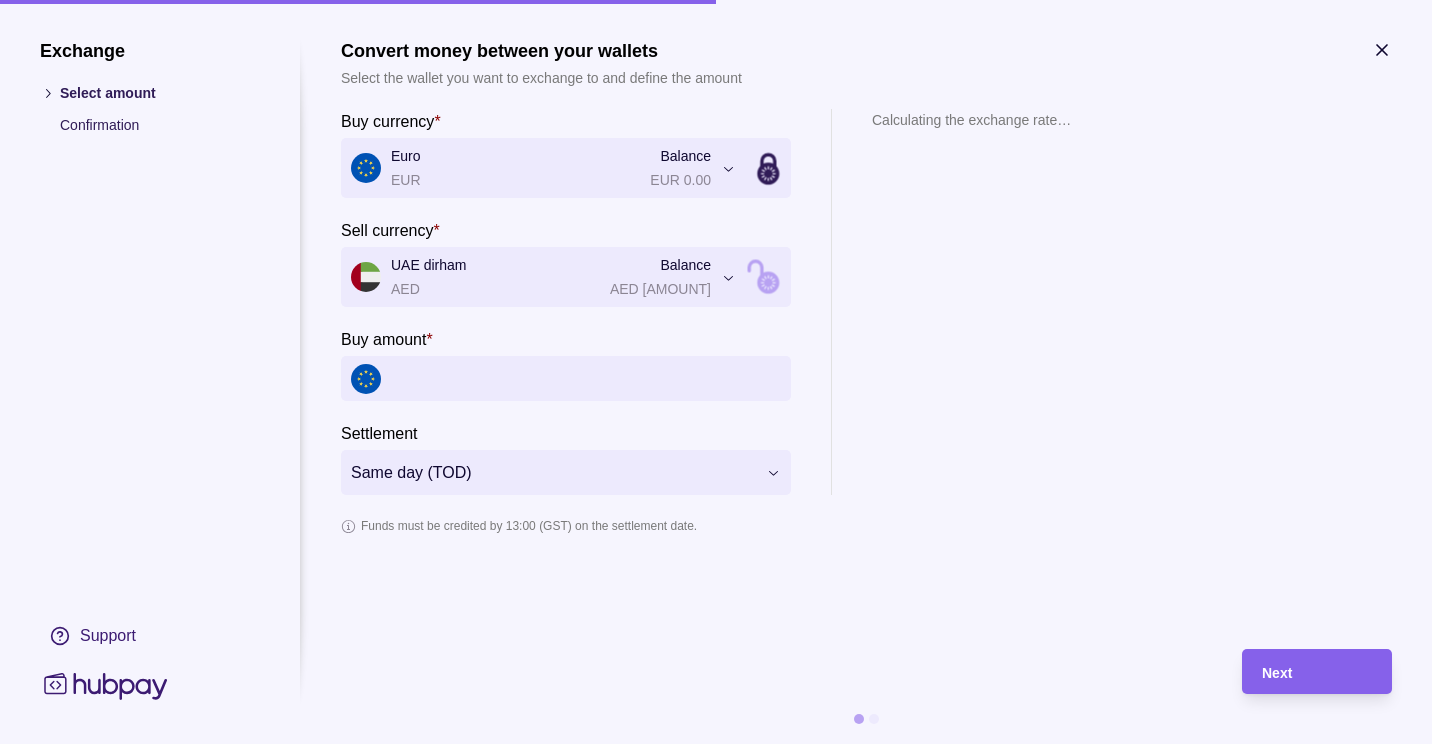 click on "Buy amount  *" at bounding box center (586, 378) 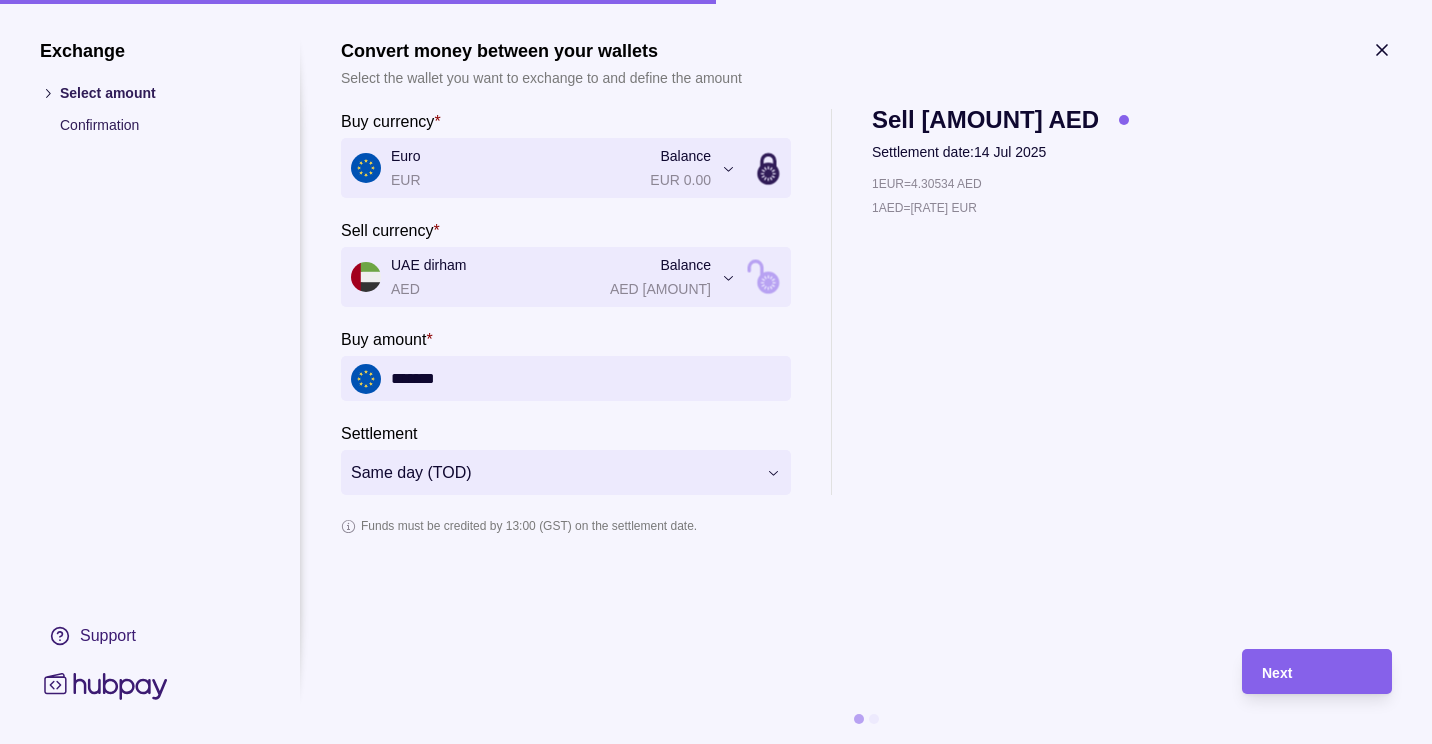 type on "*******" 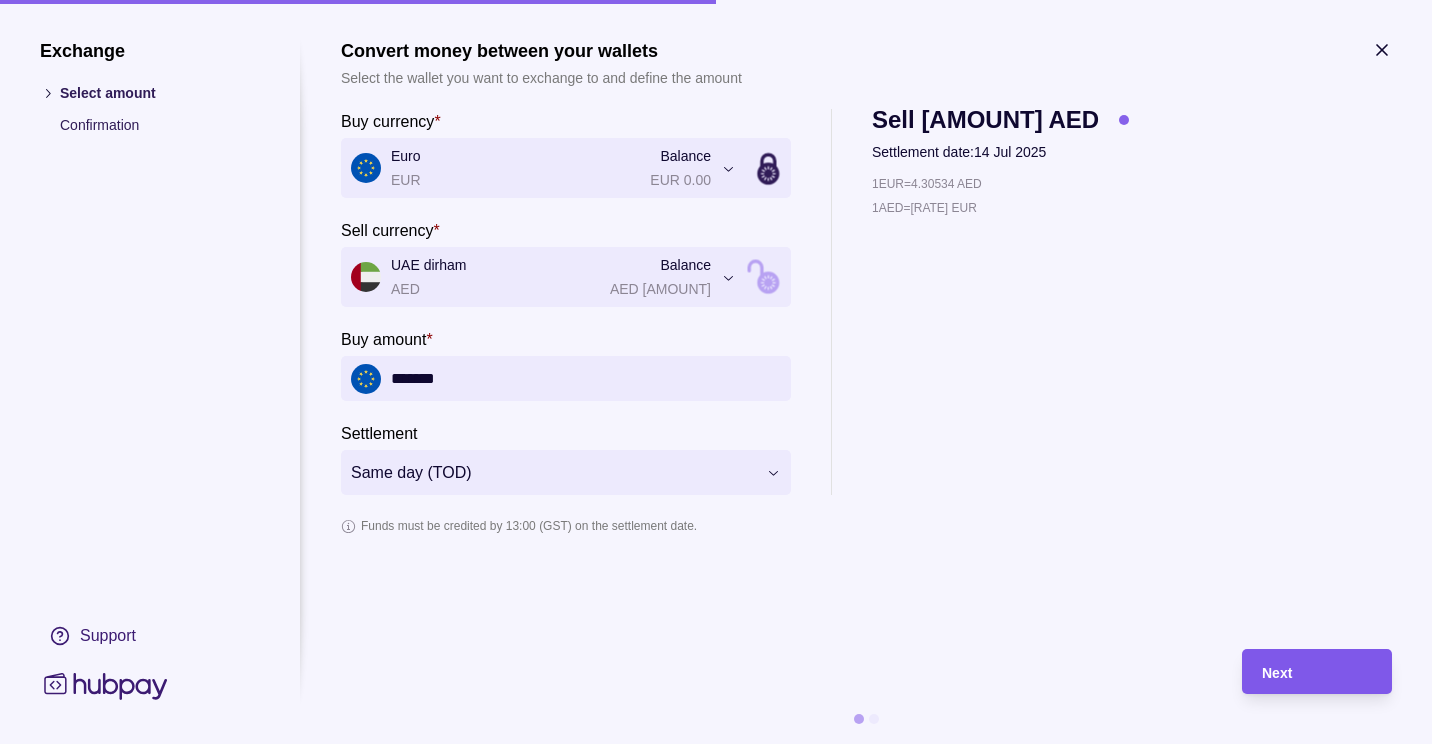 click on "Next" at bounding box center [1317, 672] 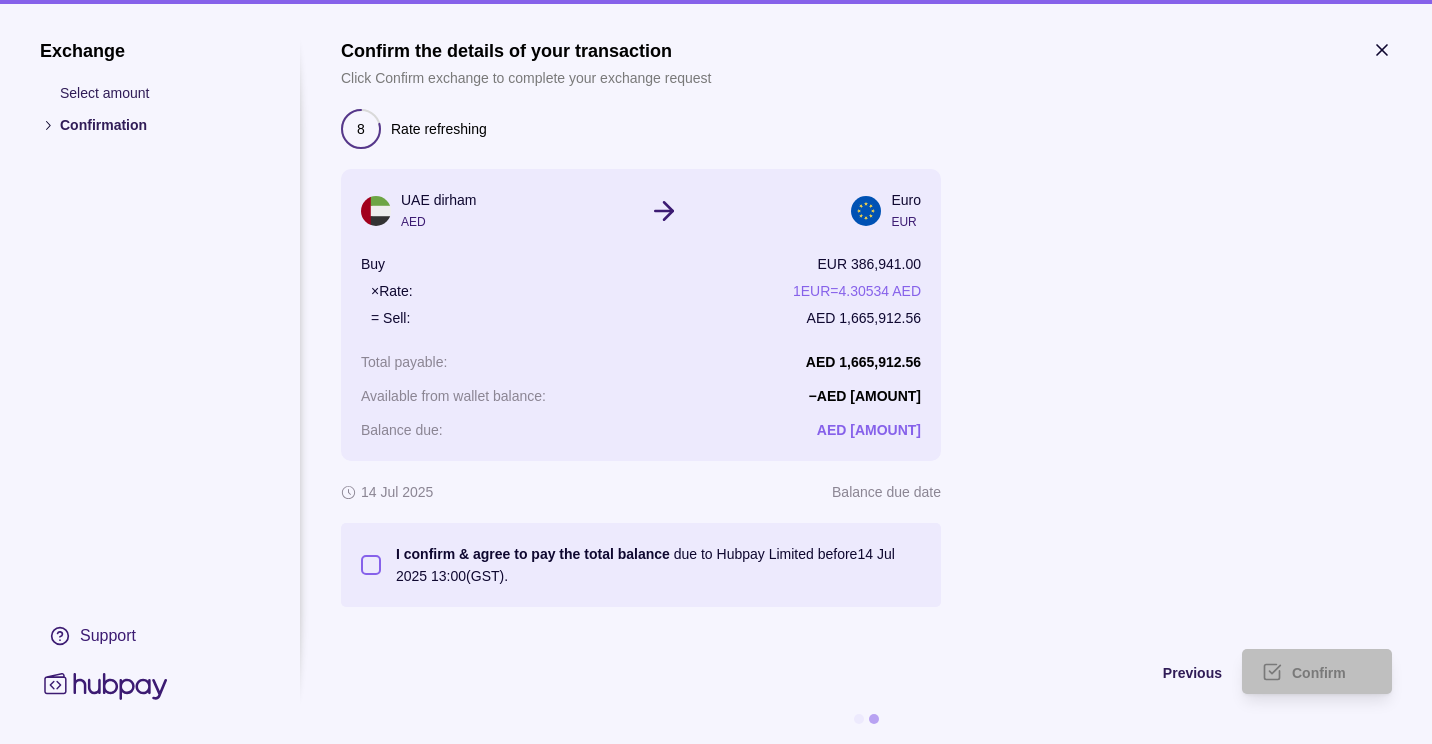 click on "I confirm & agree to pay the total balance due to Hubpay Limited before [DATE] [MONTH] [YEAR] [TIME] (GST)." at bounding box center [371, 565] 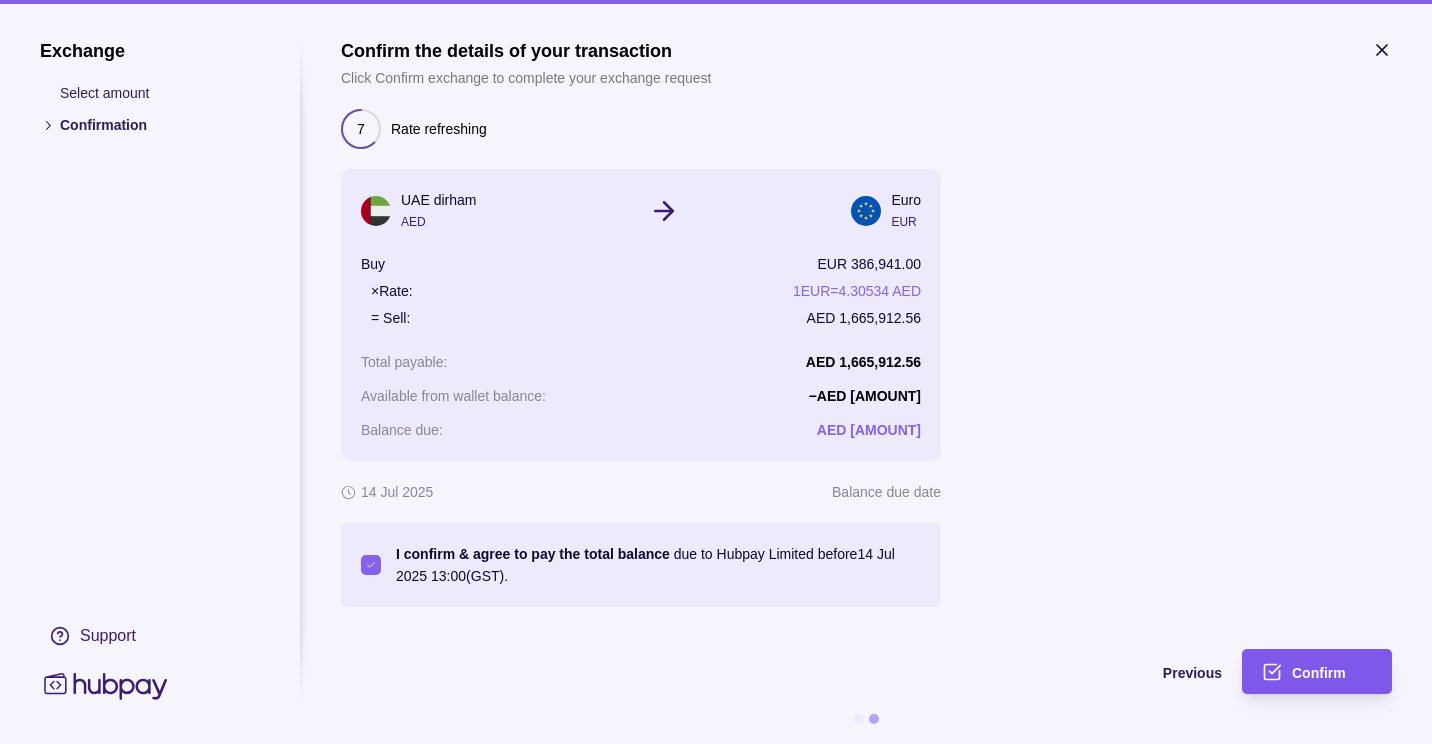 click on "Confirm" at bounding box center [1319, 673] 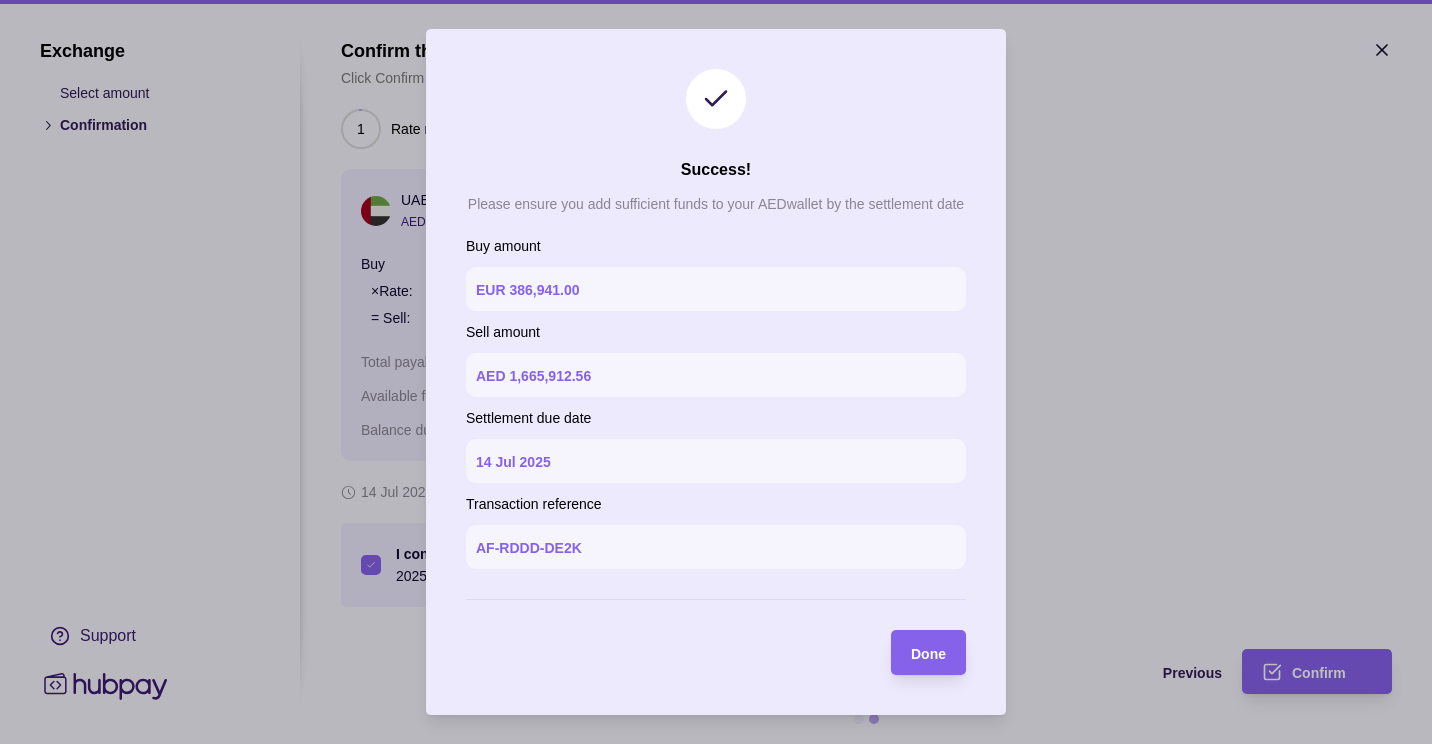 type 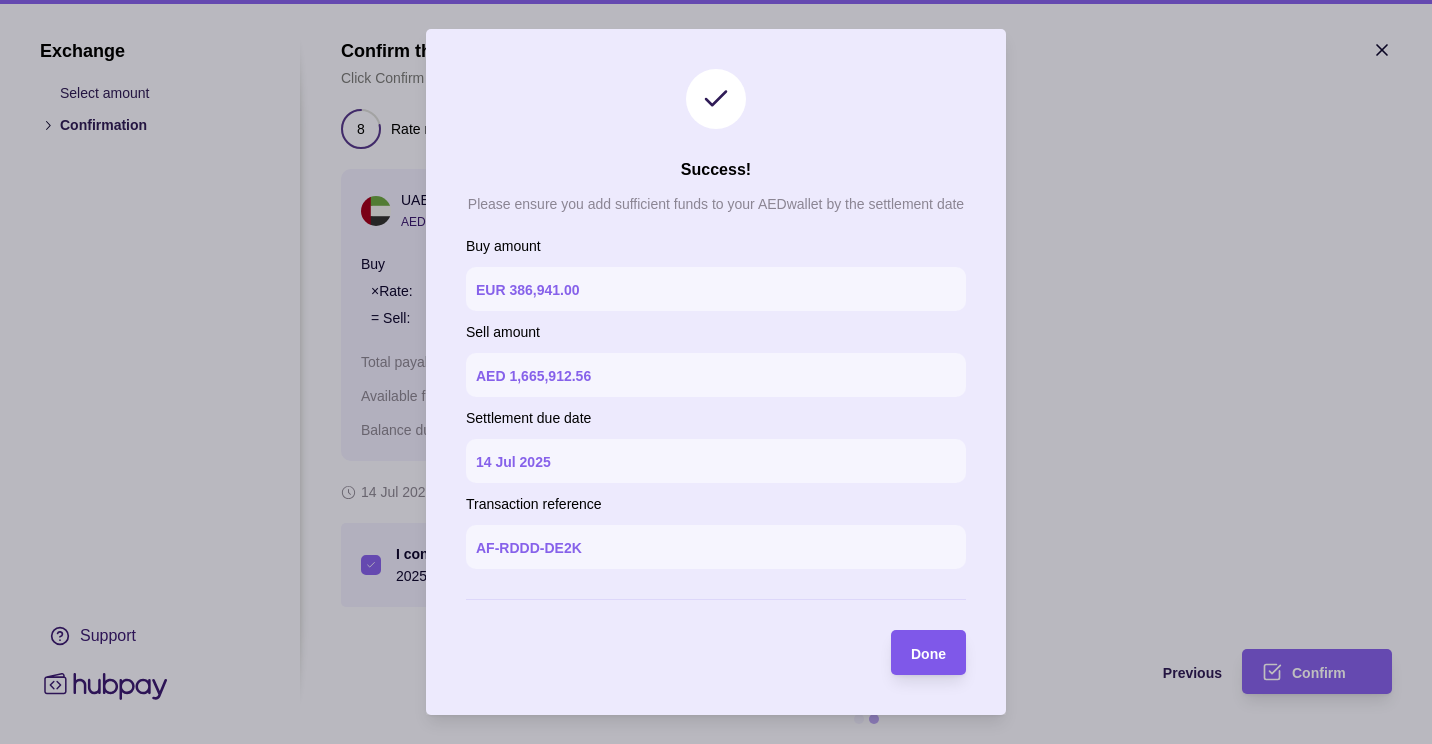 click on "Done" at bounding box center (928, 654) 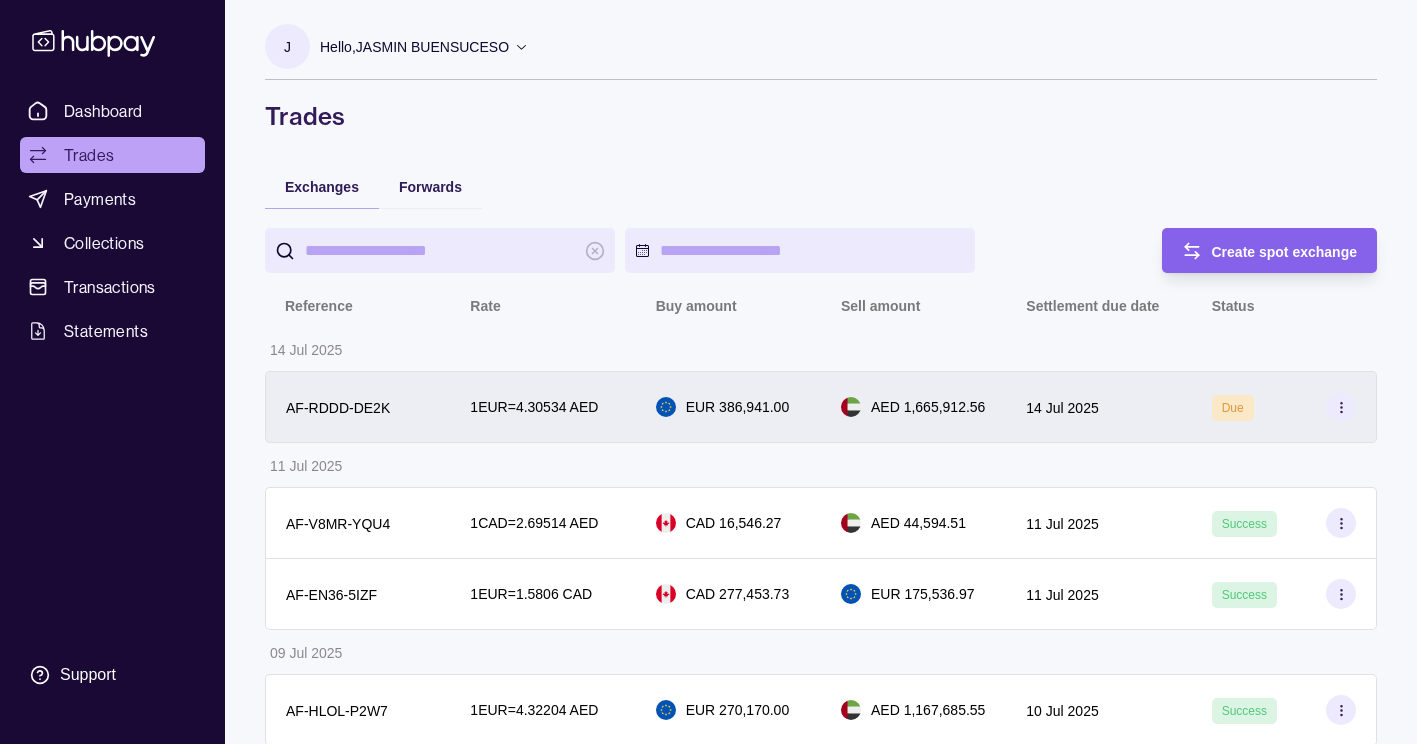 click at bounding box center (1341, 407) 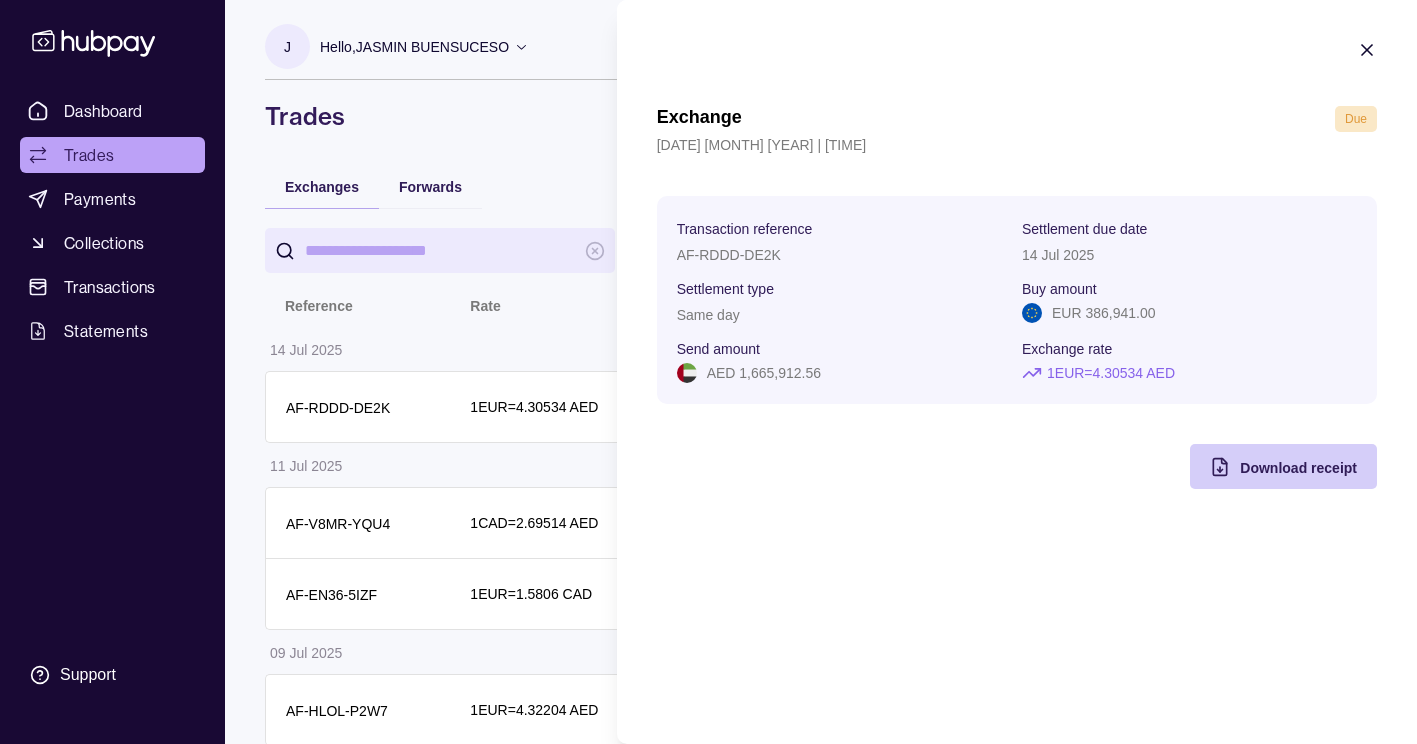 click on "Download receipt" at bounding box center [1298, 467] 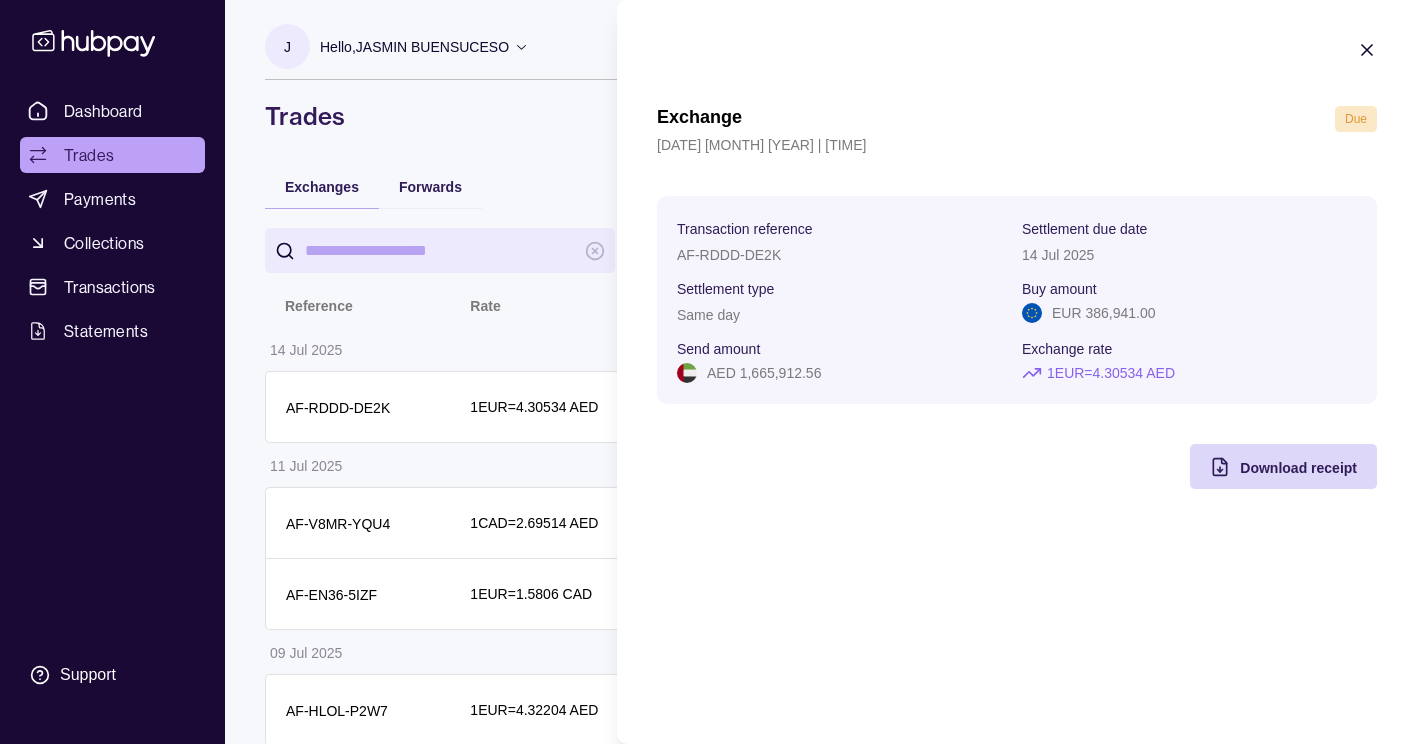 click on "1 EUR = [RATE] AED" at bounding box center [1111, 373] 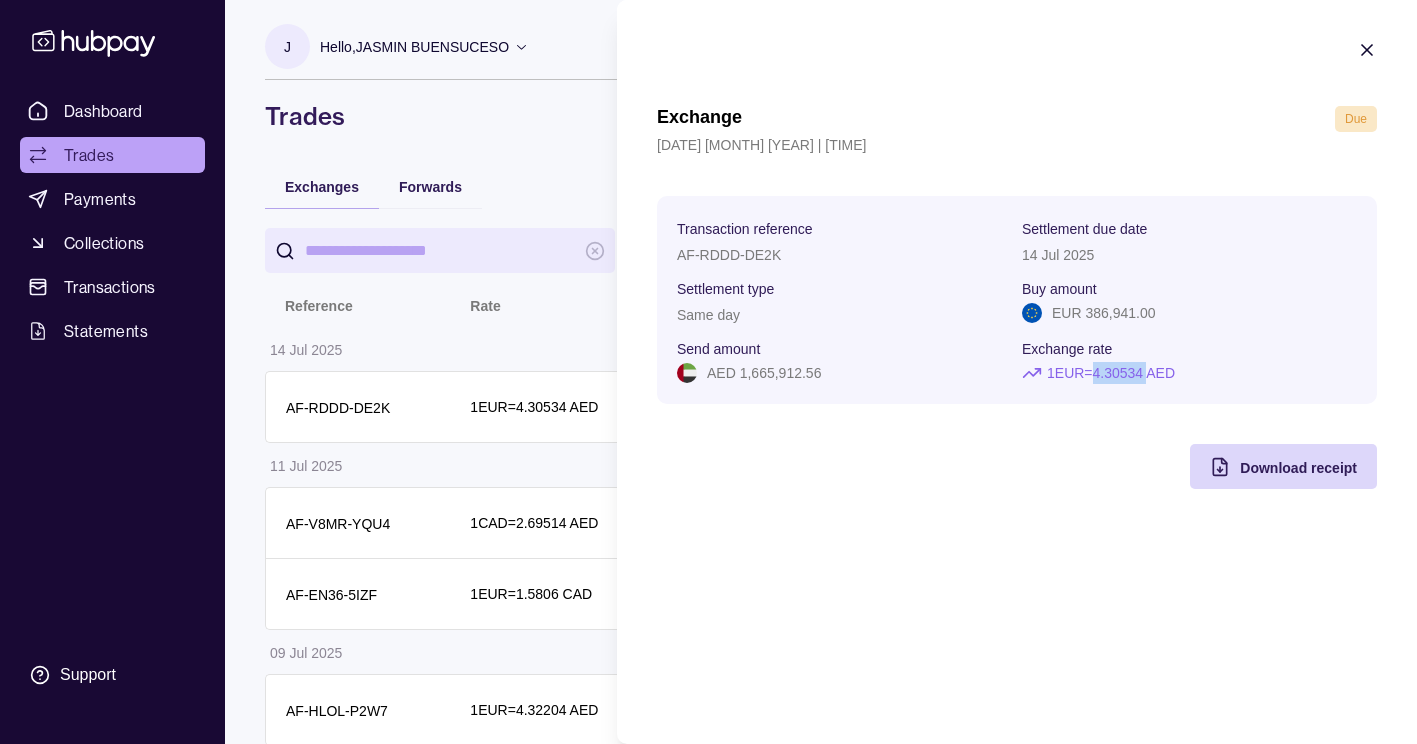 click on "1 EUR = [RATE] AED" at bounding box center (1111, 373) 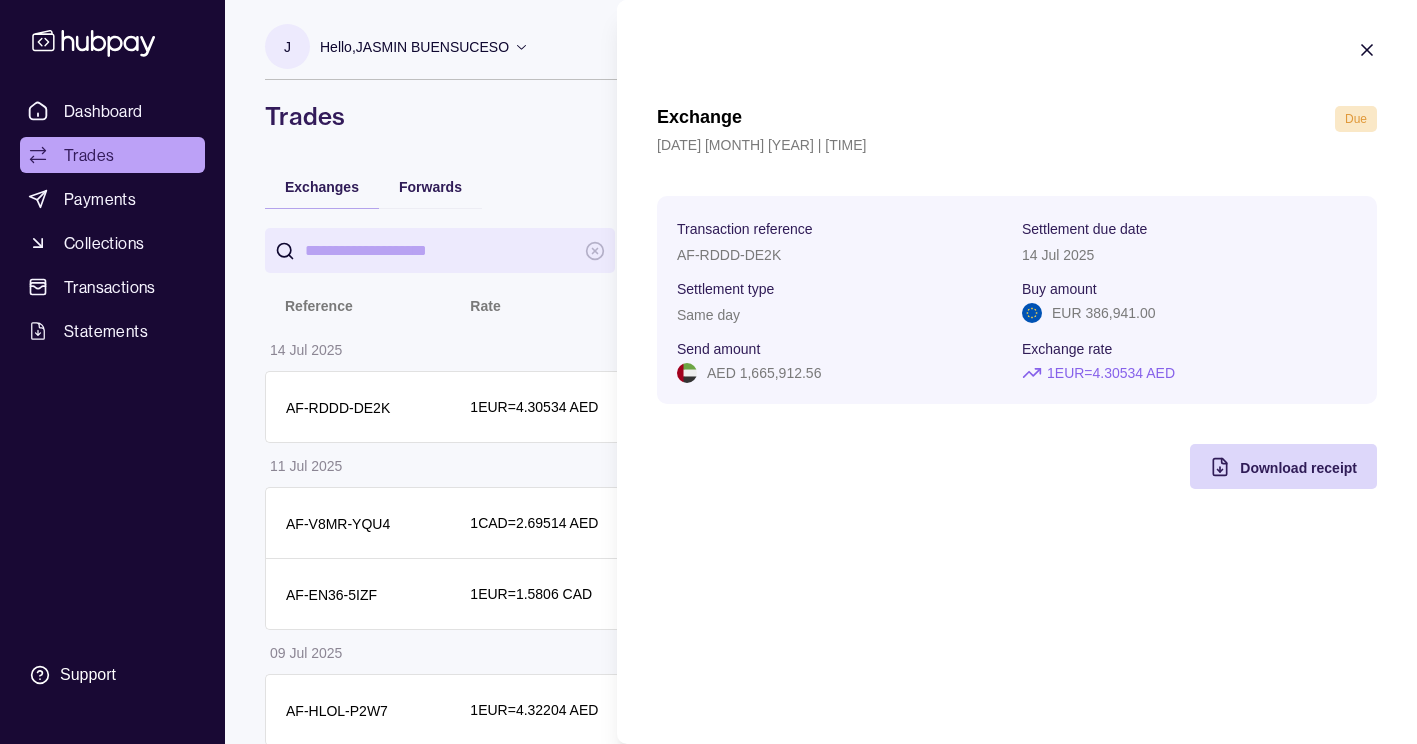 click on "AED 1,665,912.56" at bounding box center (764, 373) 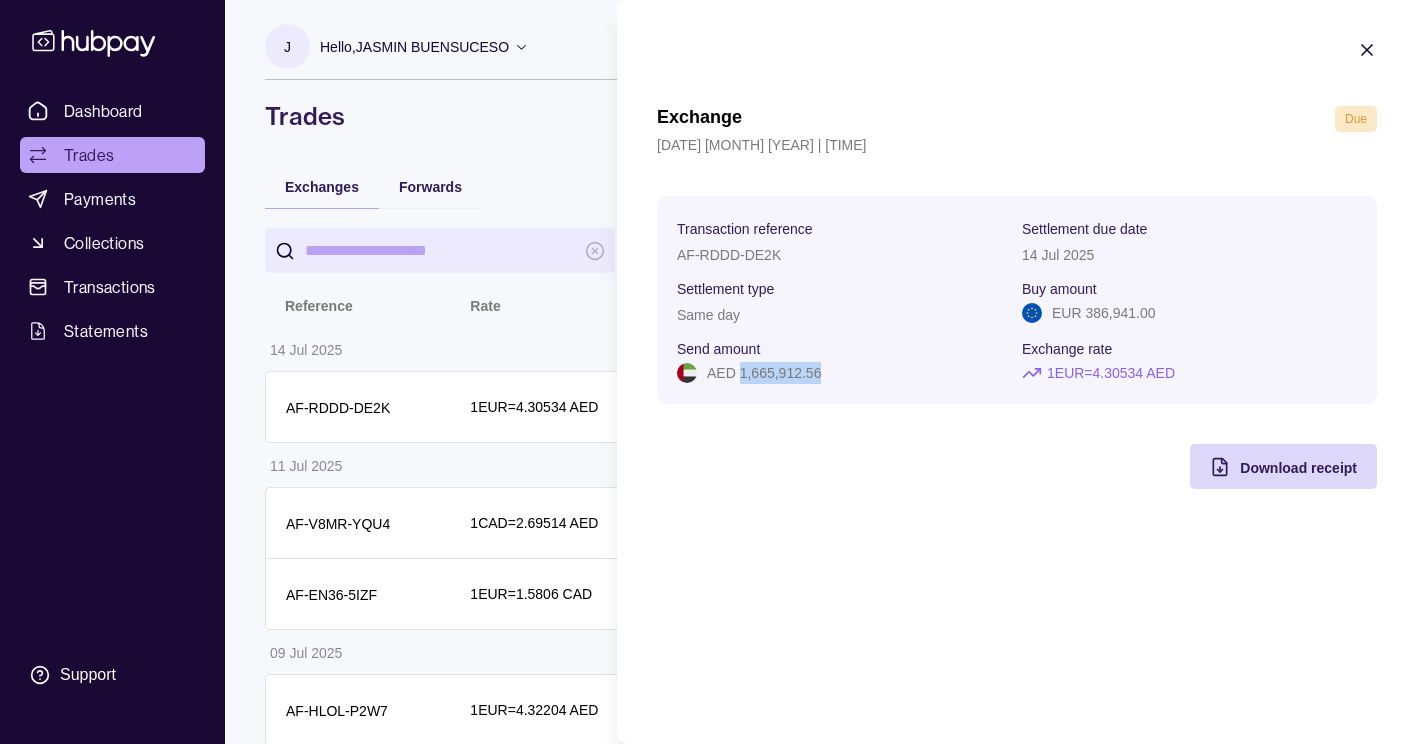 click on "AED 1,665,912.56" at bounding box center [764, 373] 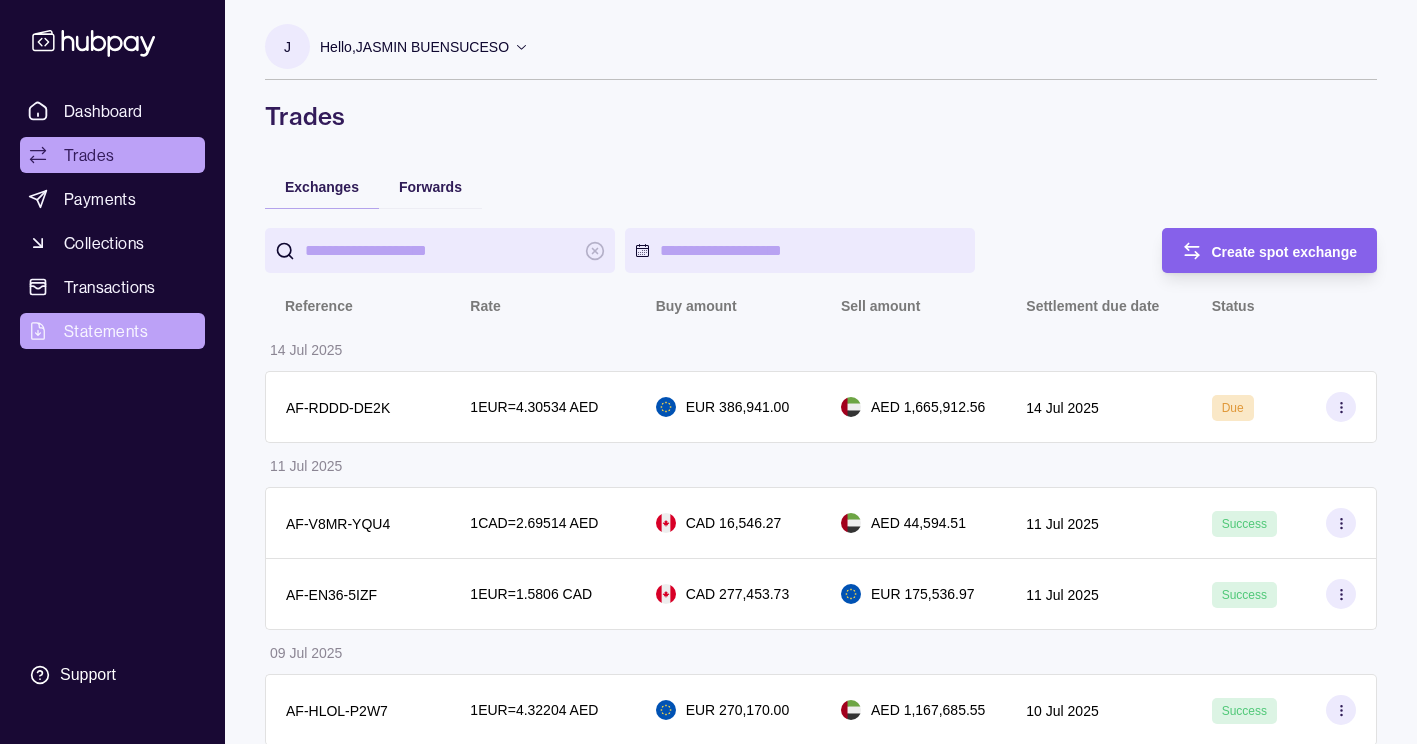 click on "Statements" at bounding box center [106, 331] 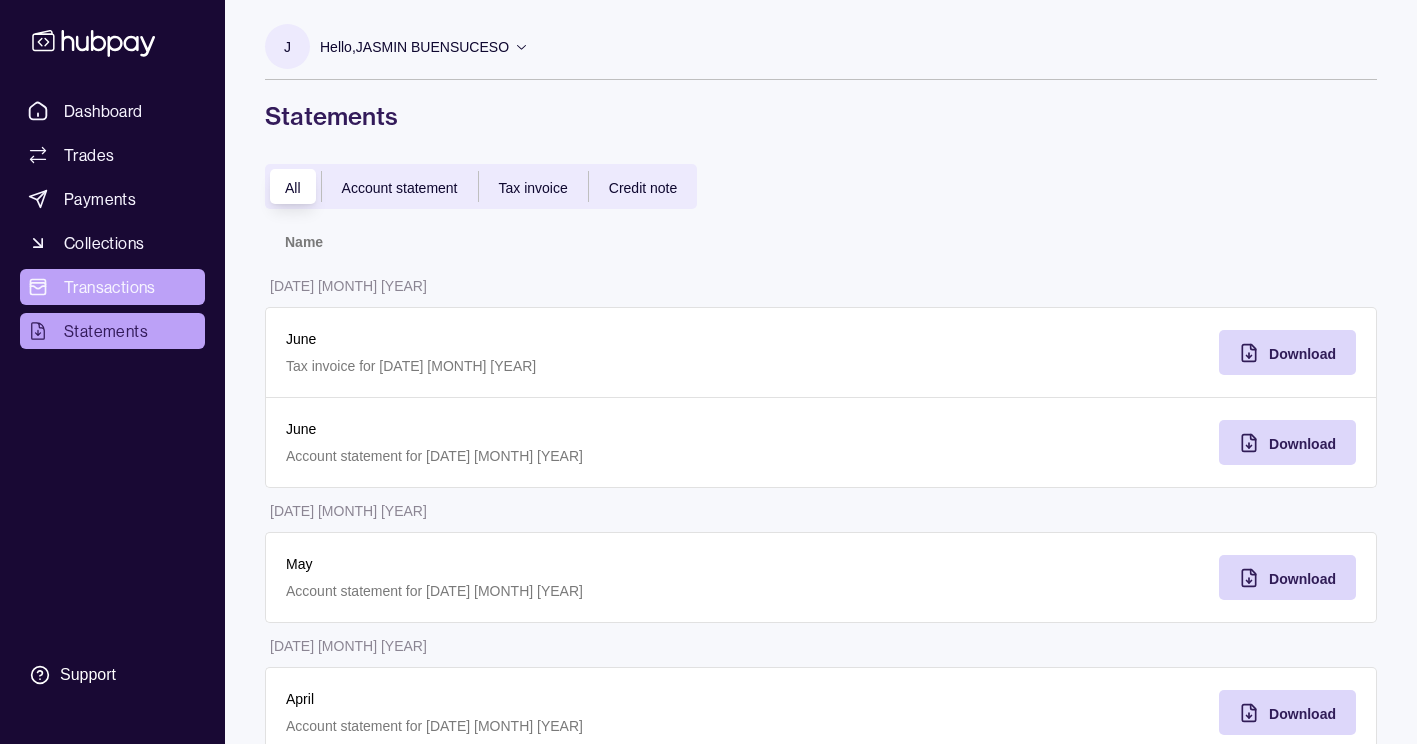 click on "Transactions" at bounding box center [110, 287] 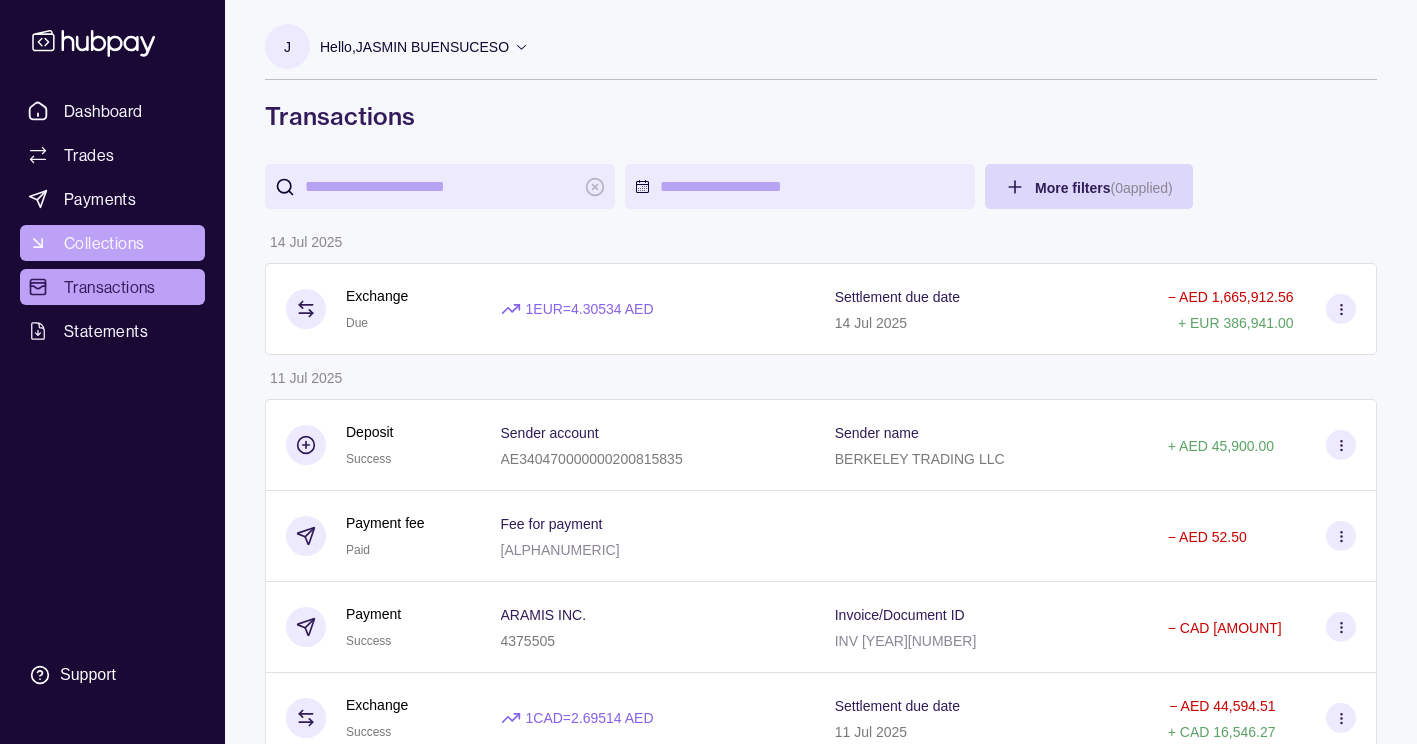 click on "Collections" at bounding box center (104, 243) 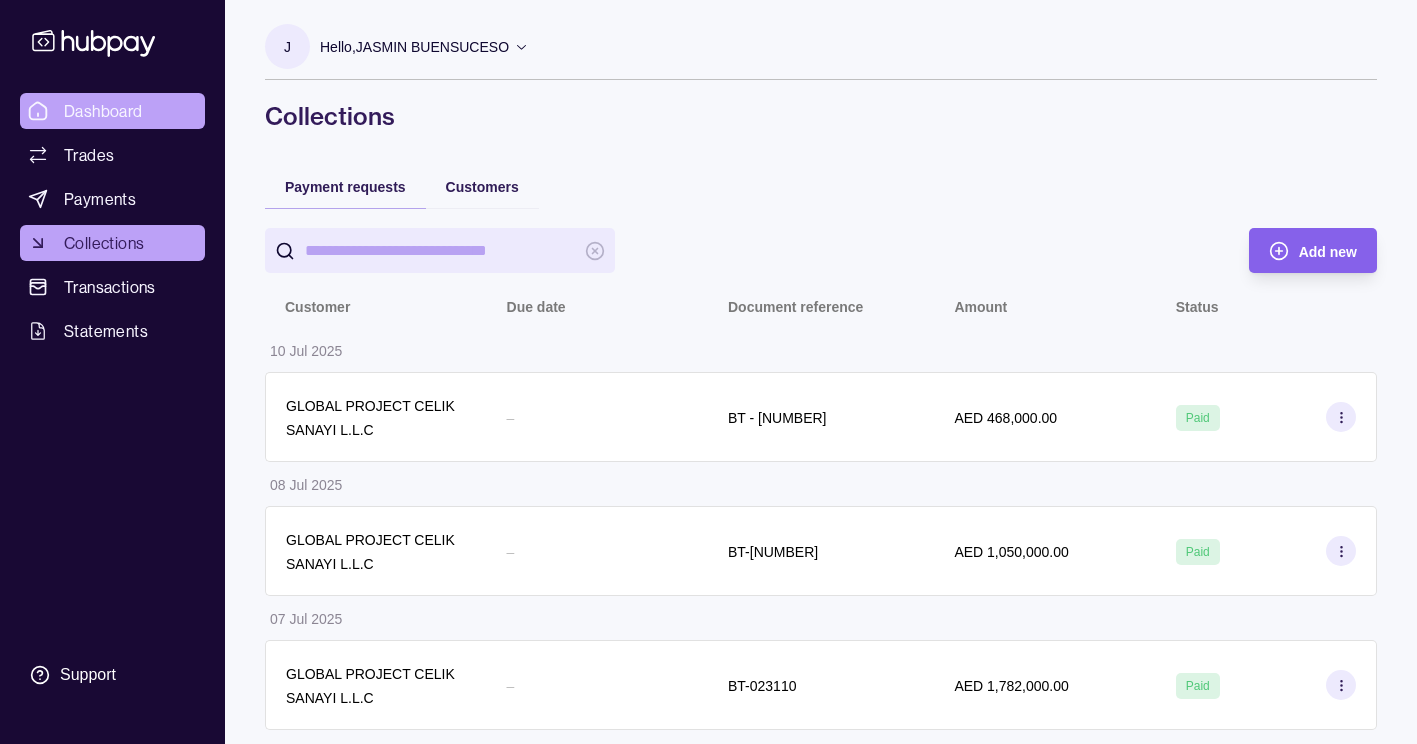 click on "Dashboard" at bounding box center (103, 111) 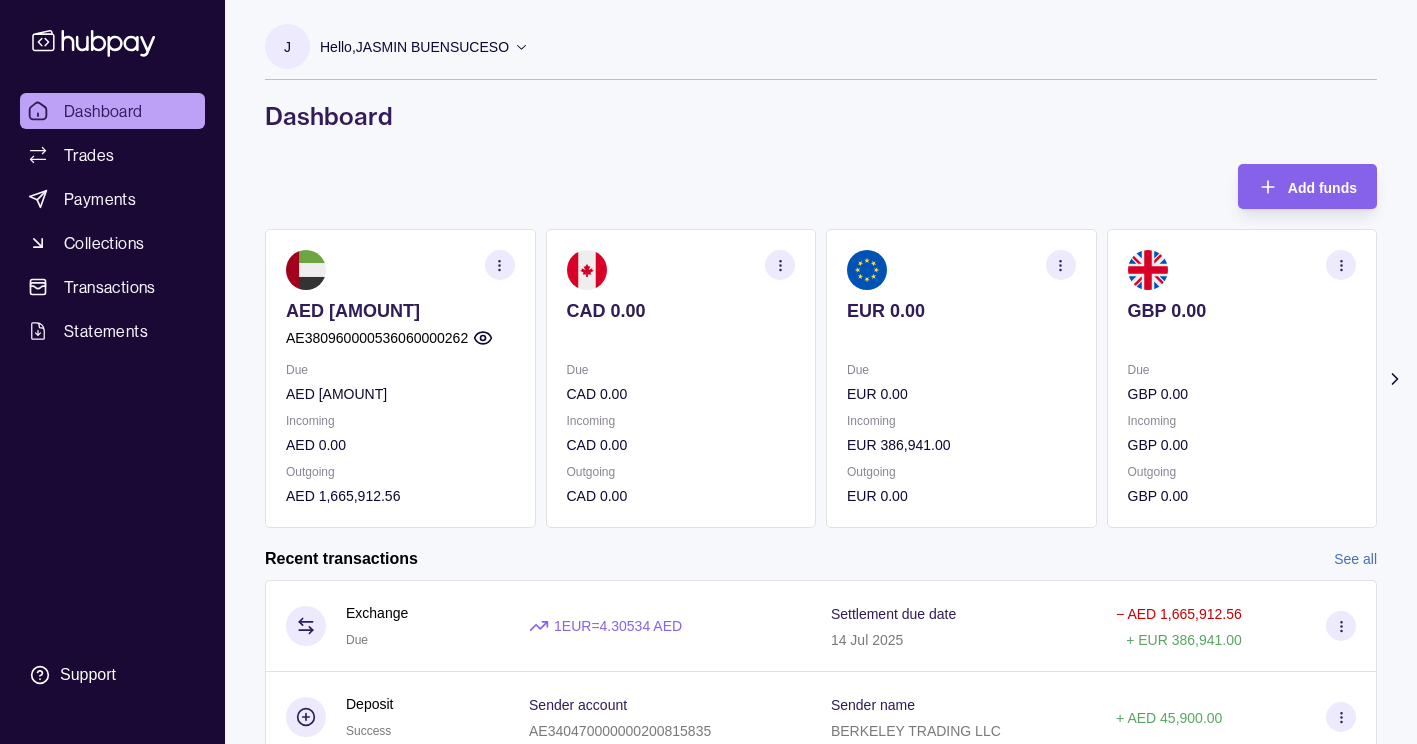 click 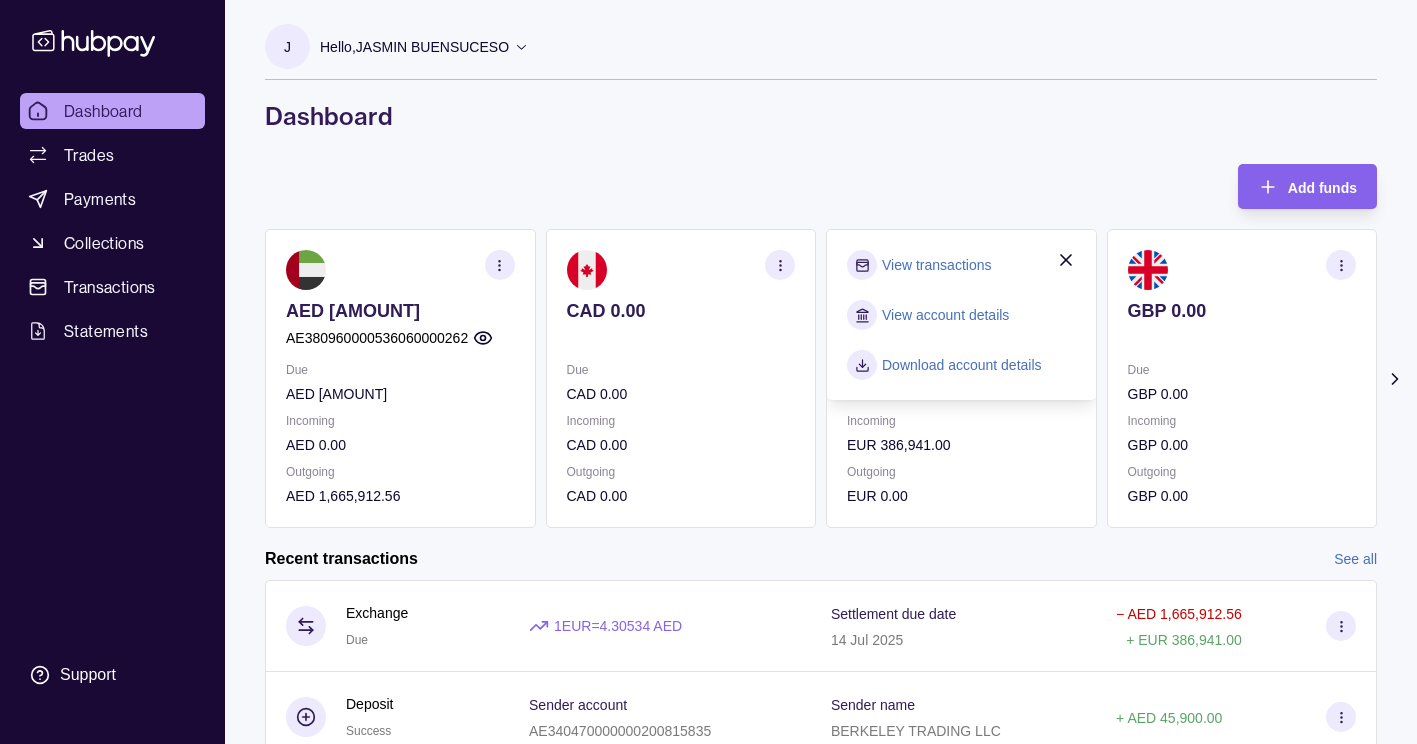 click on "View account details" at bounding box center [945, 315] 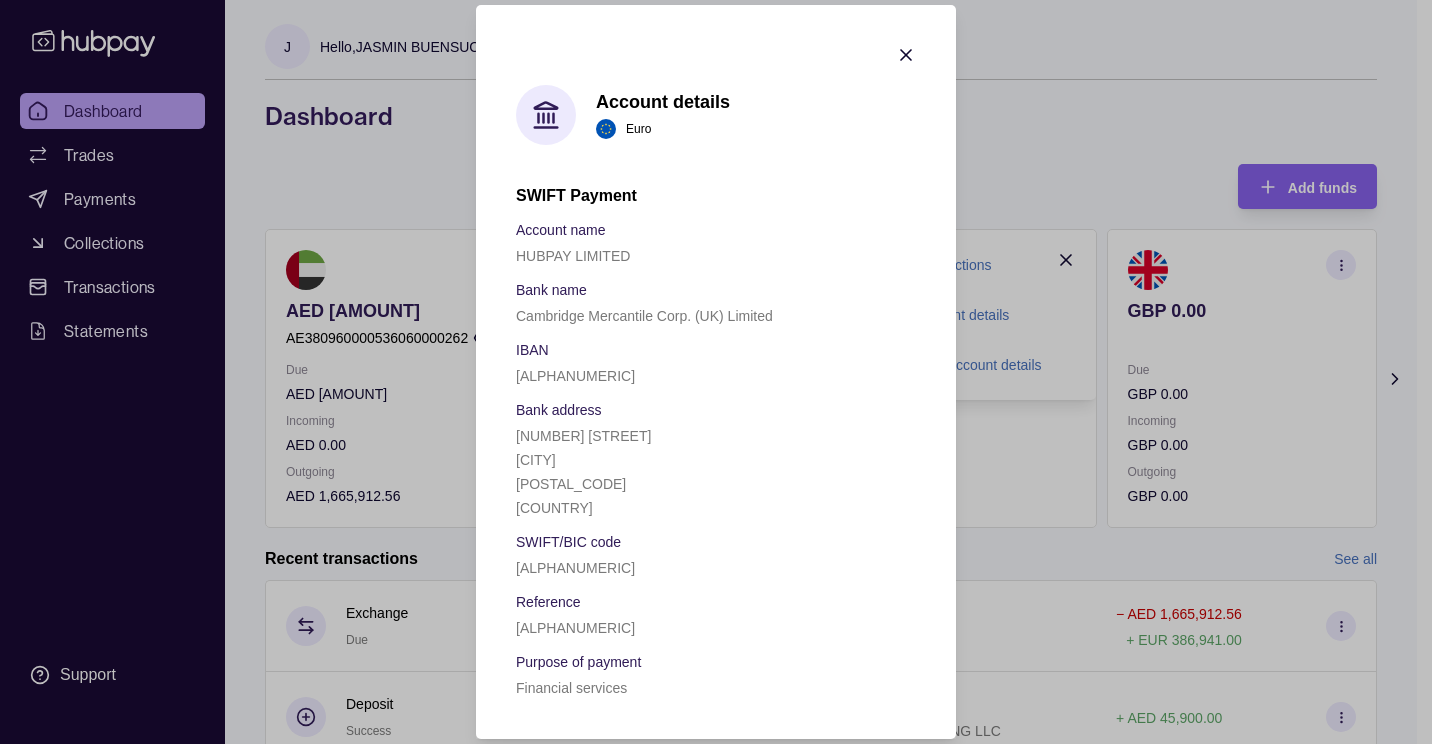 type 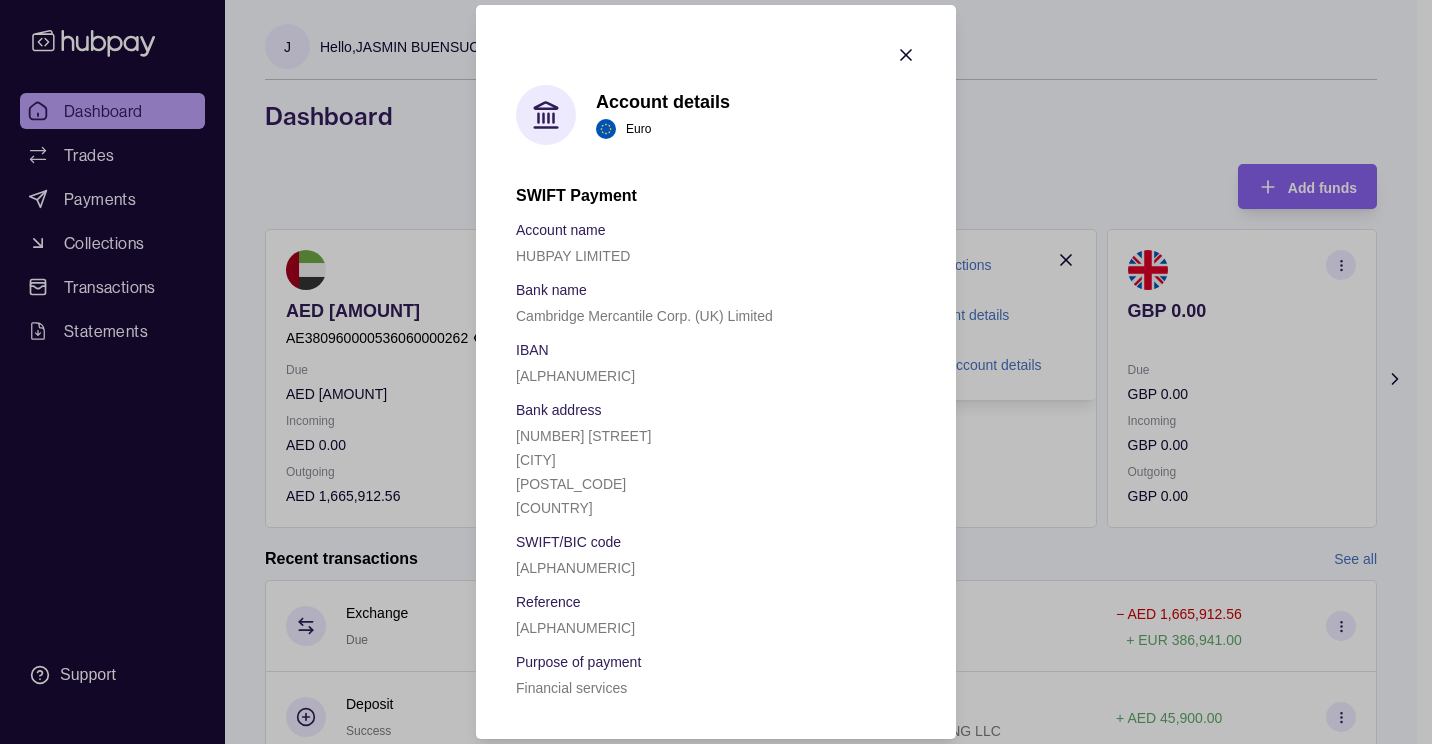 click 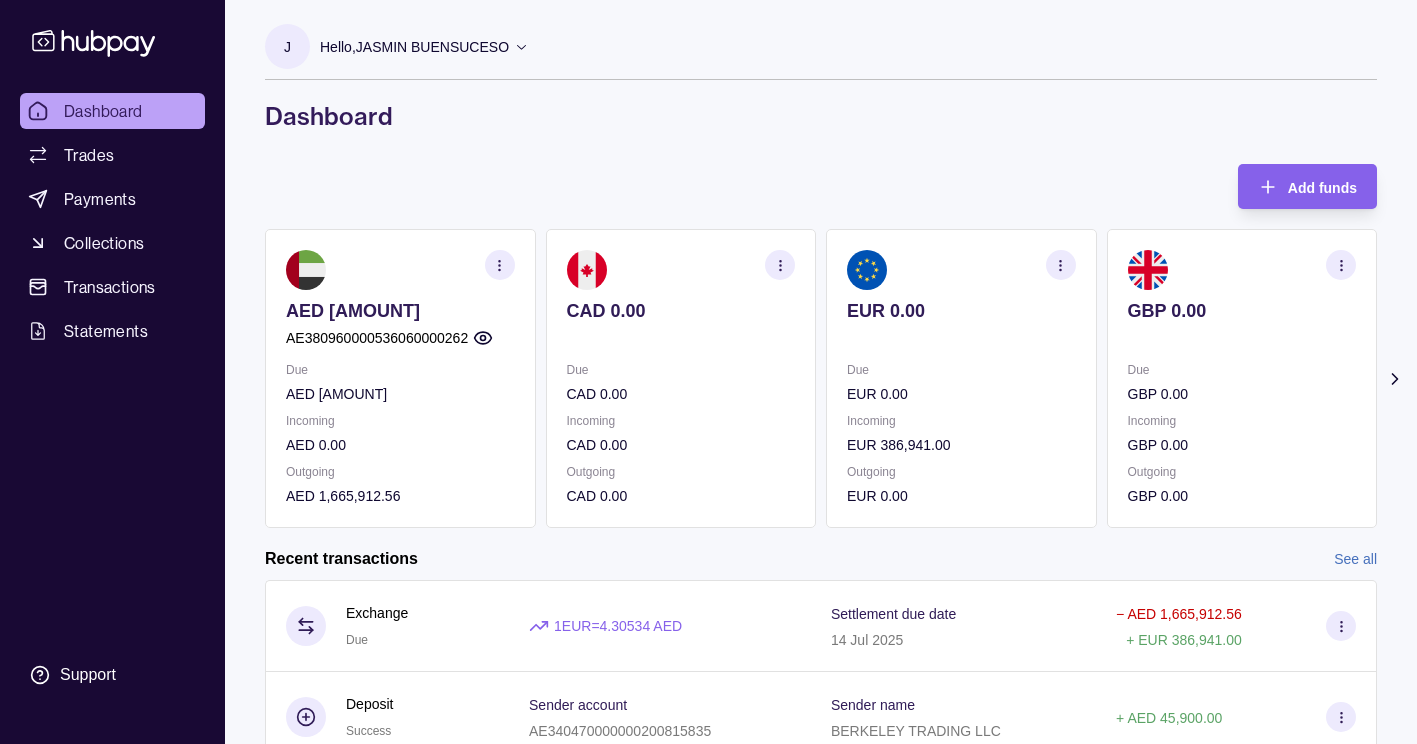 click on "Dashboard" at bounding box center (103, 111) 